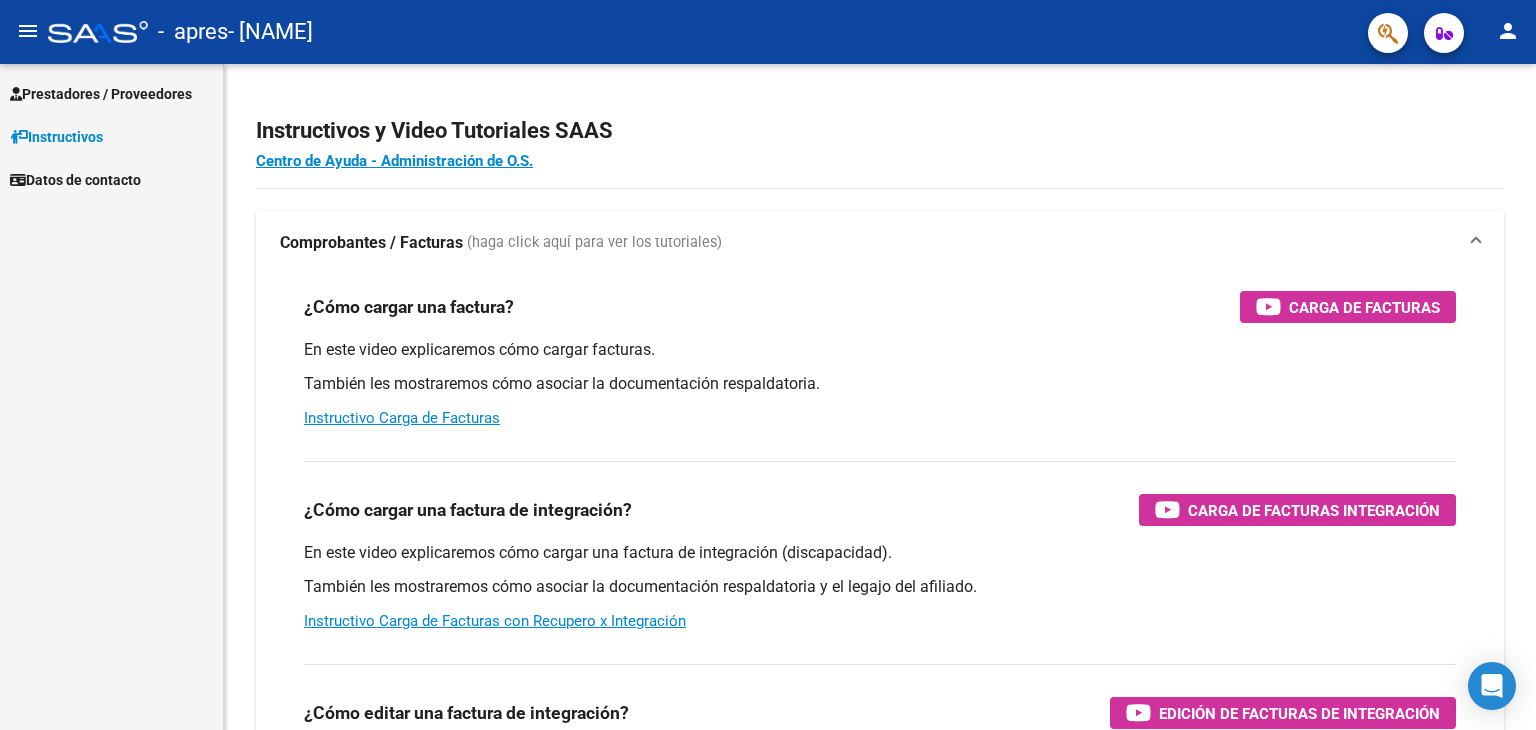 scroll, scrollTop: 0, scrollLeft: 0, axis: both 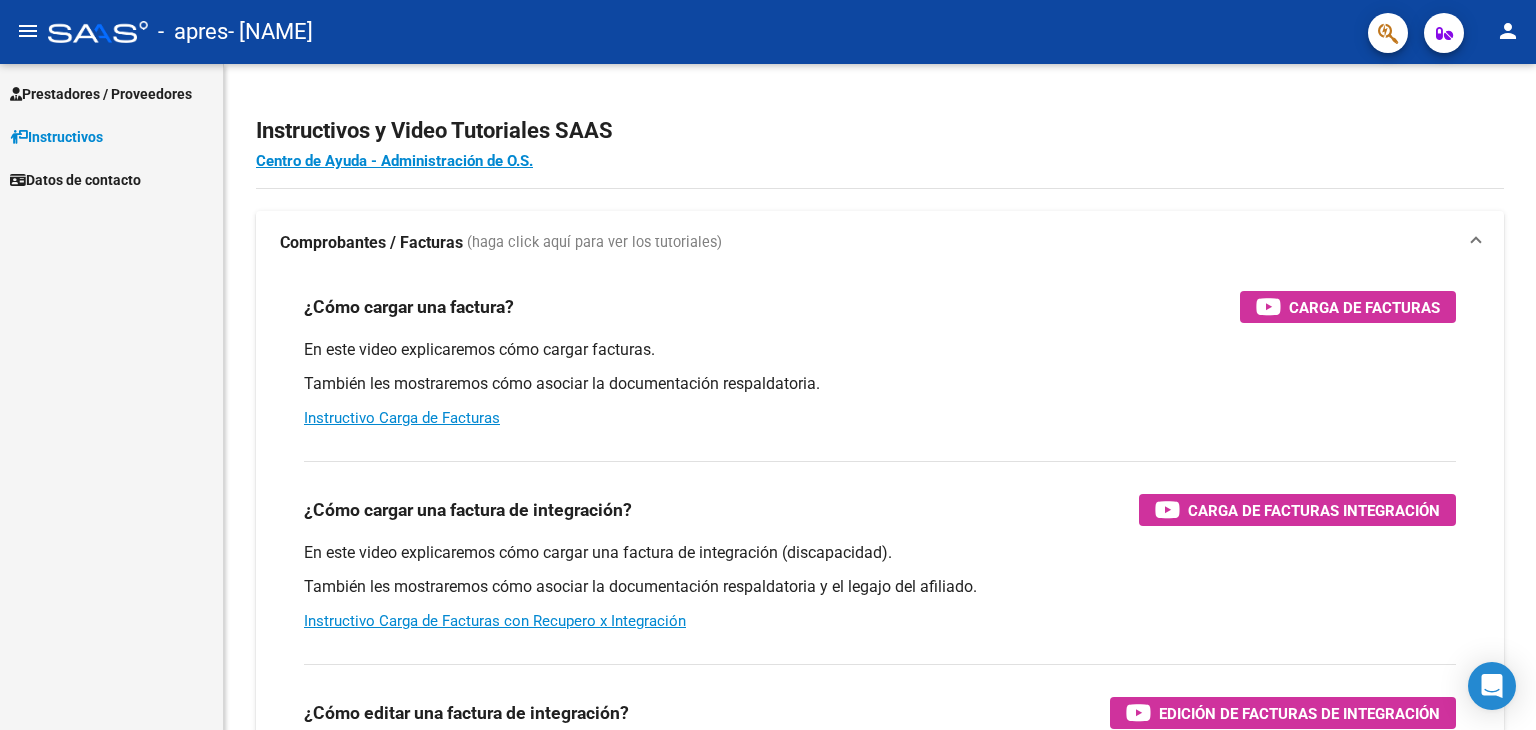 click on "Prestadores / Proveedores" at bounding box center [101, 94] 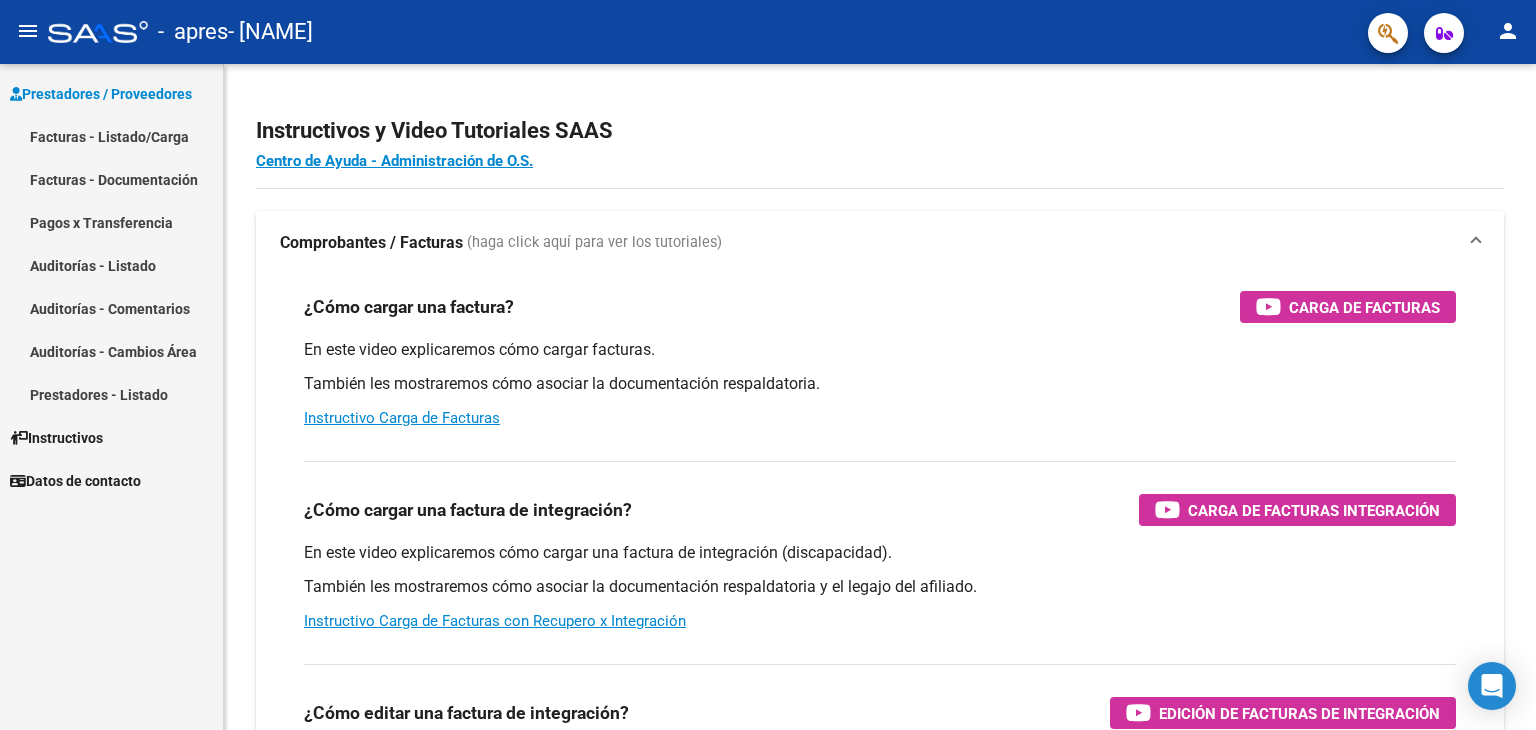 click on "Facturas - Listado/Carga" at bounding box center (111, 136) 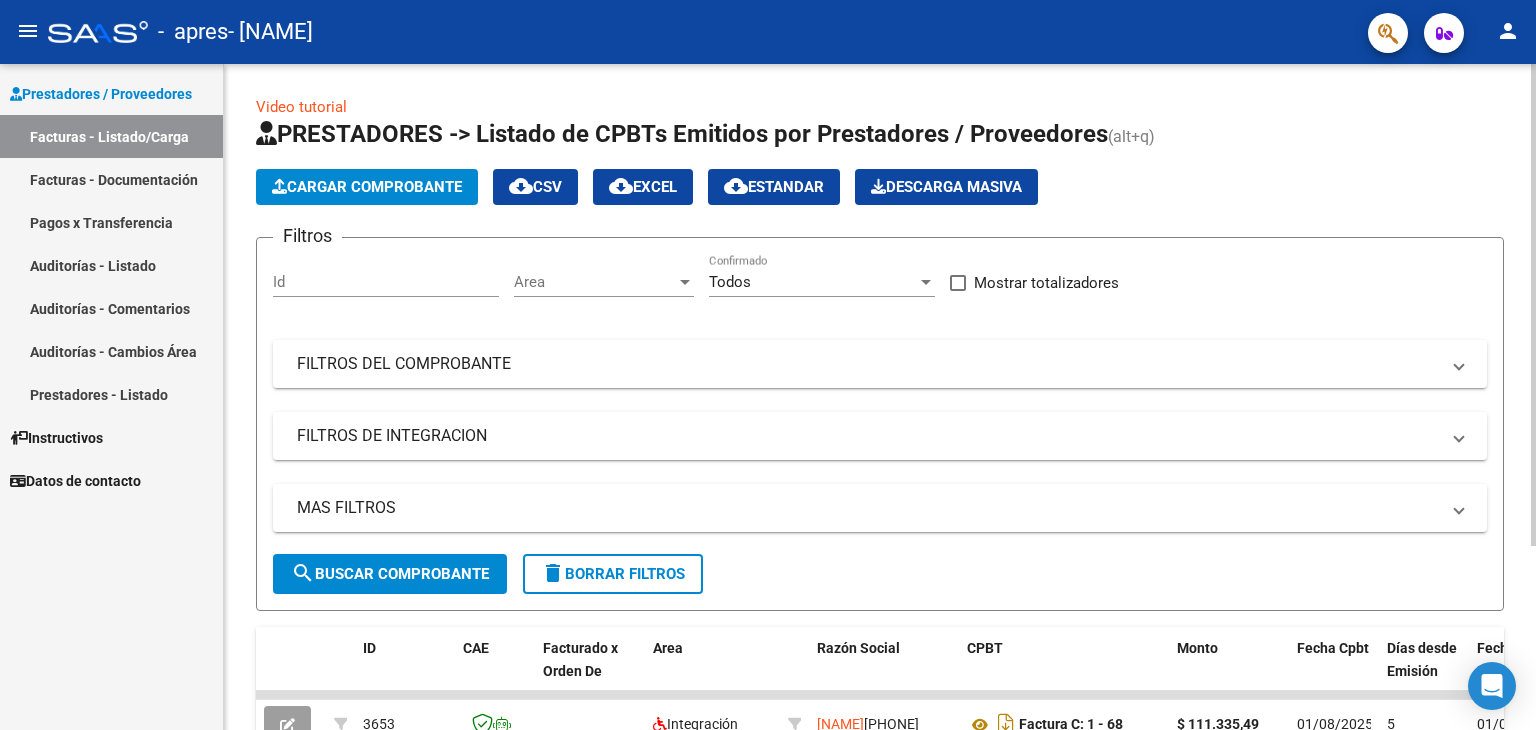 scroll, scrollTop: 253, scrollLeft: 0, axis: vertical 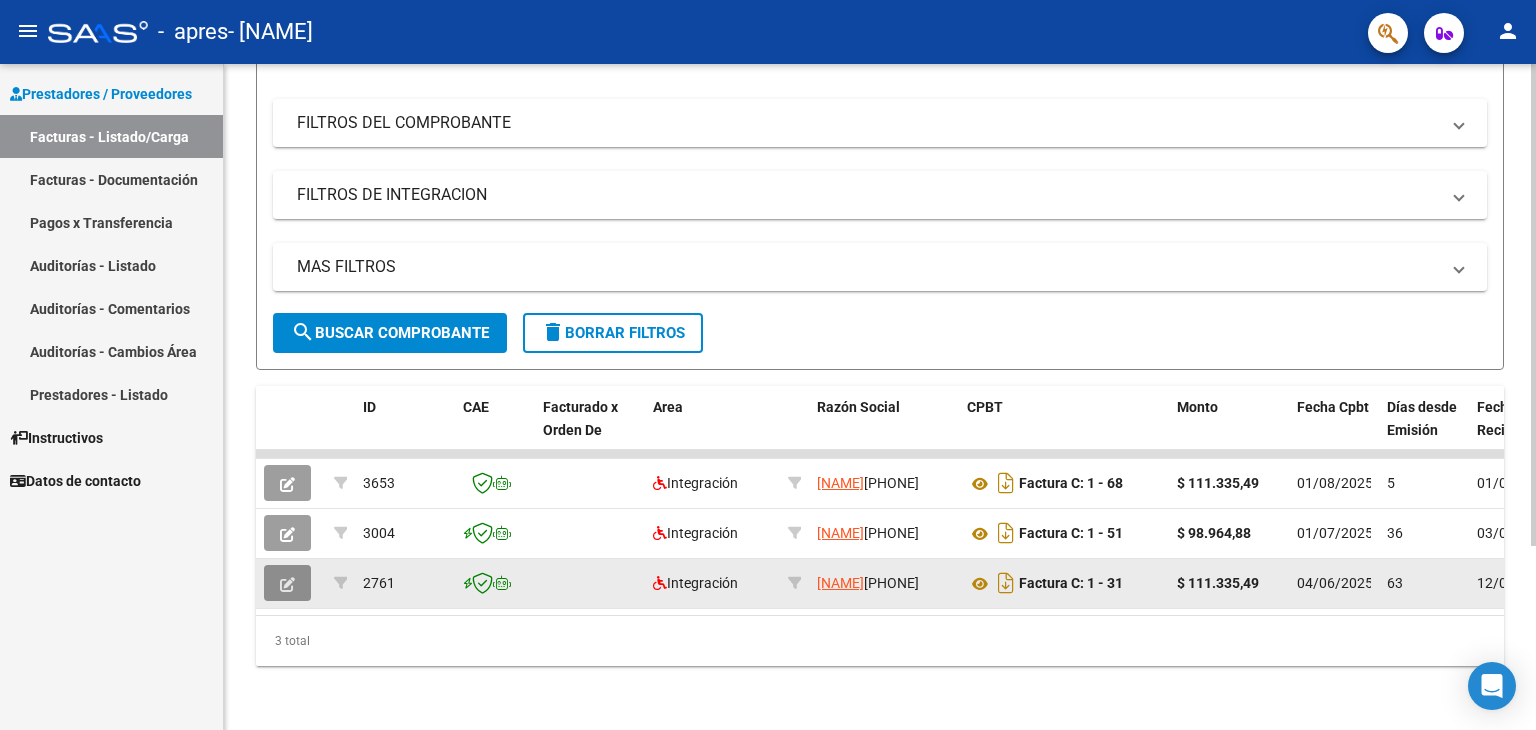 click 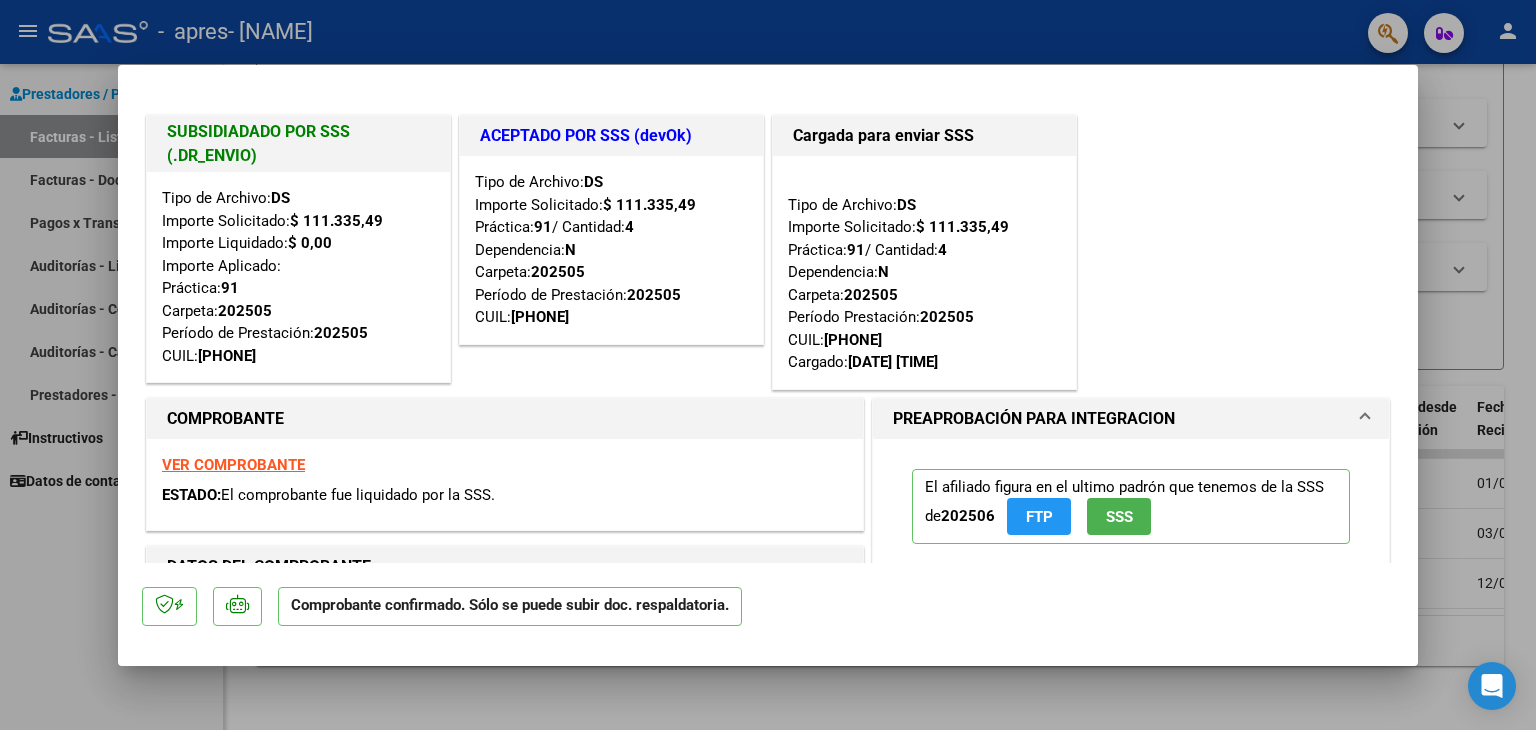 click at bounding box center [768, 365] 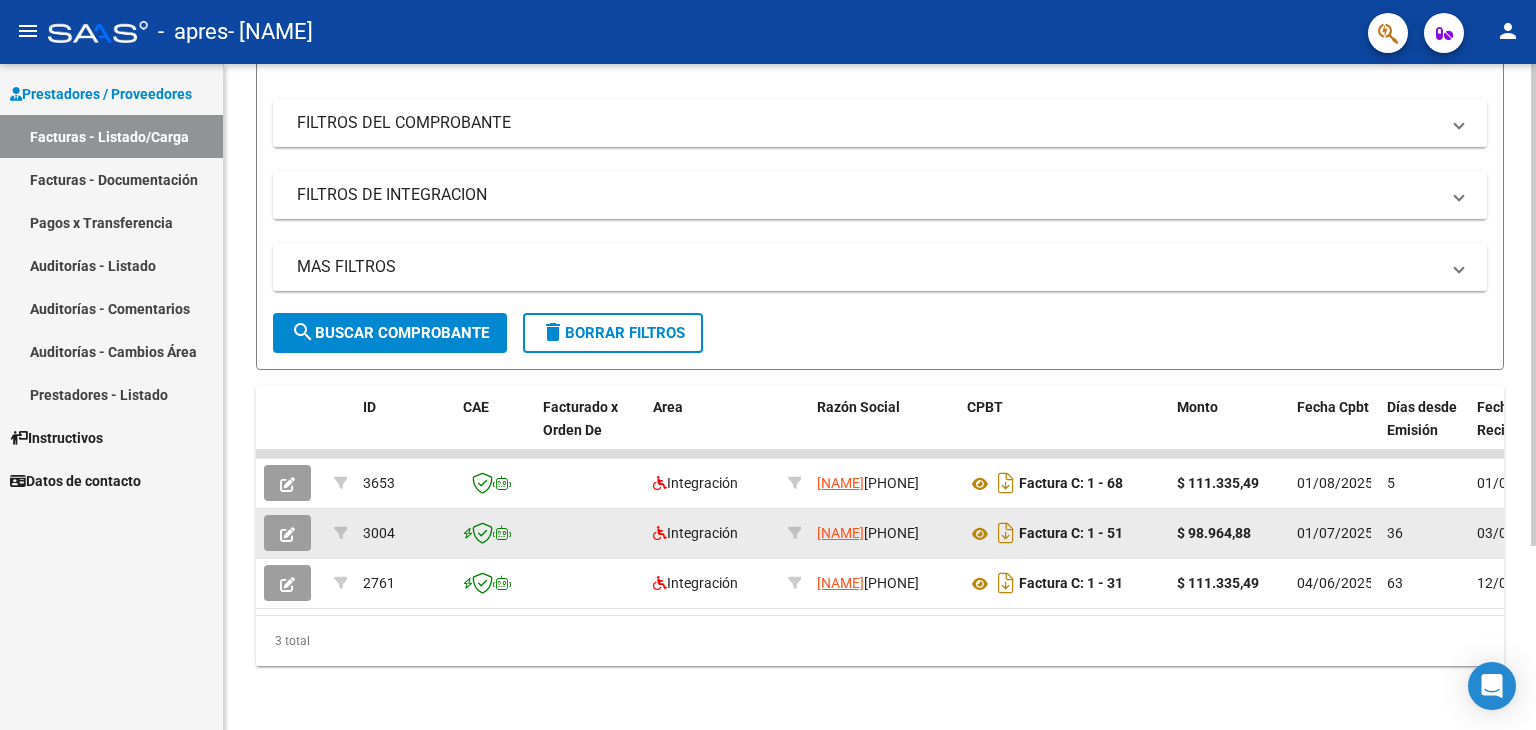 click 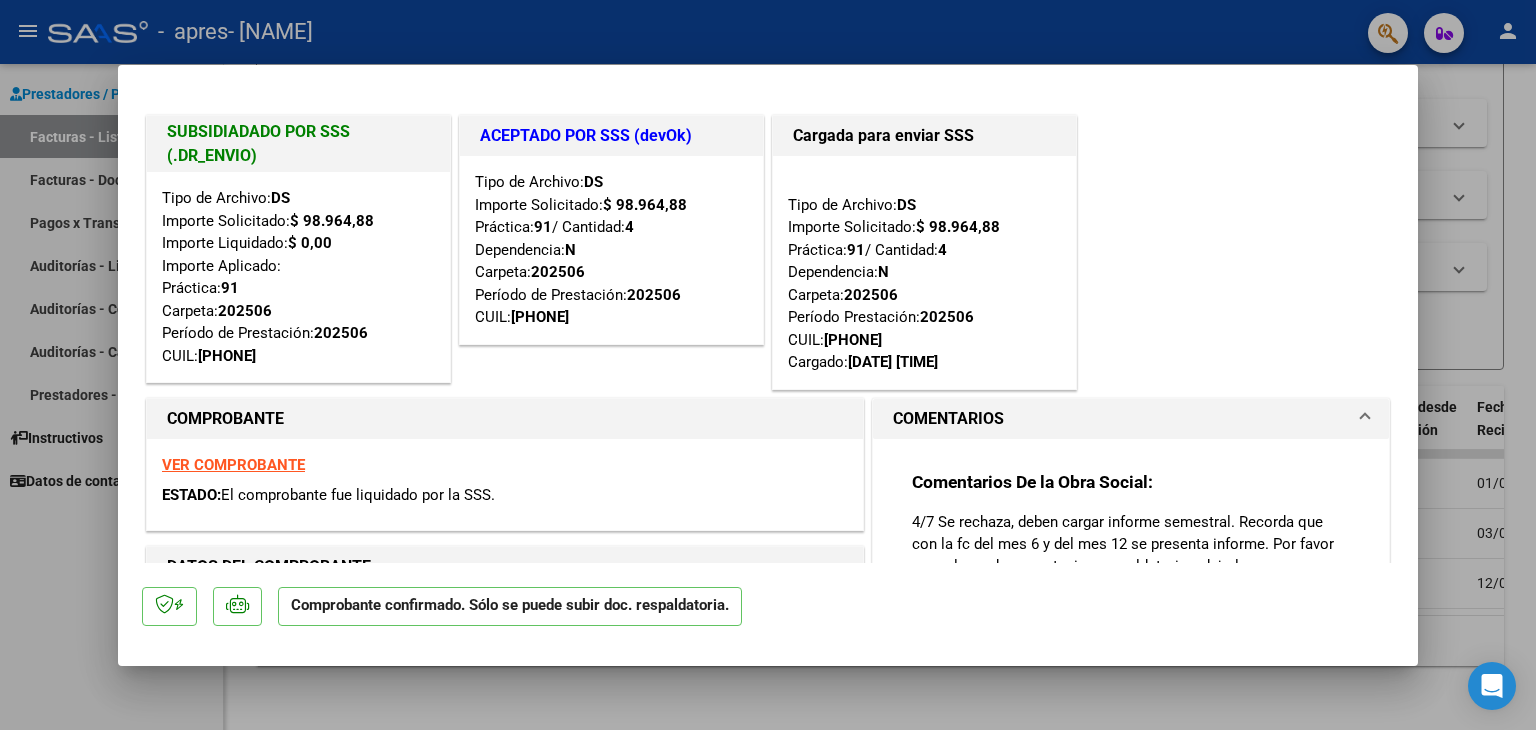 click at bounding box center (768, 365) 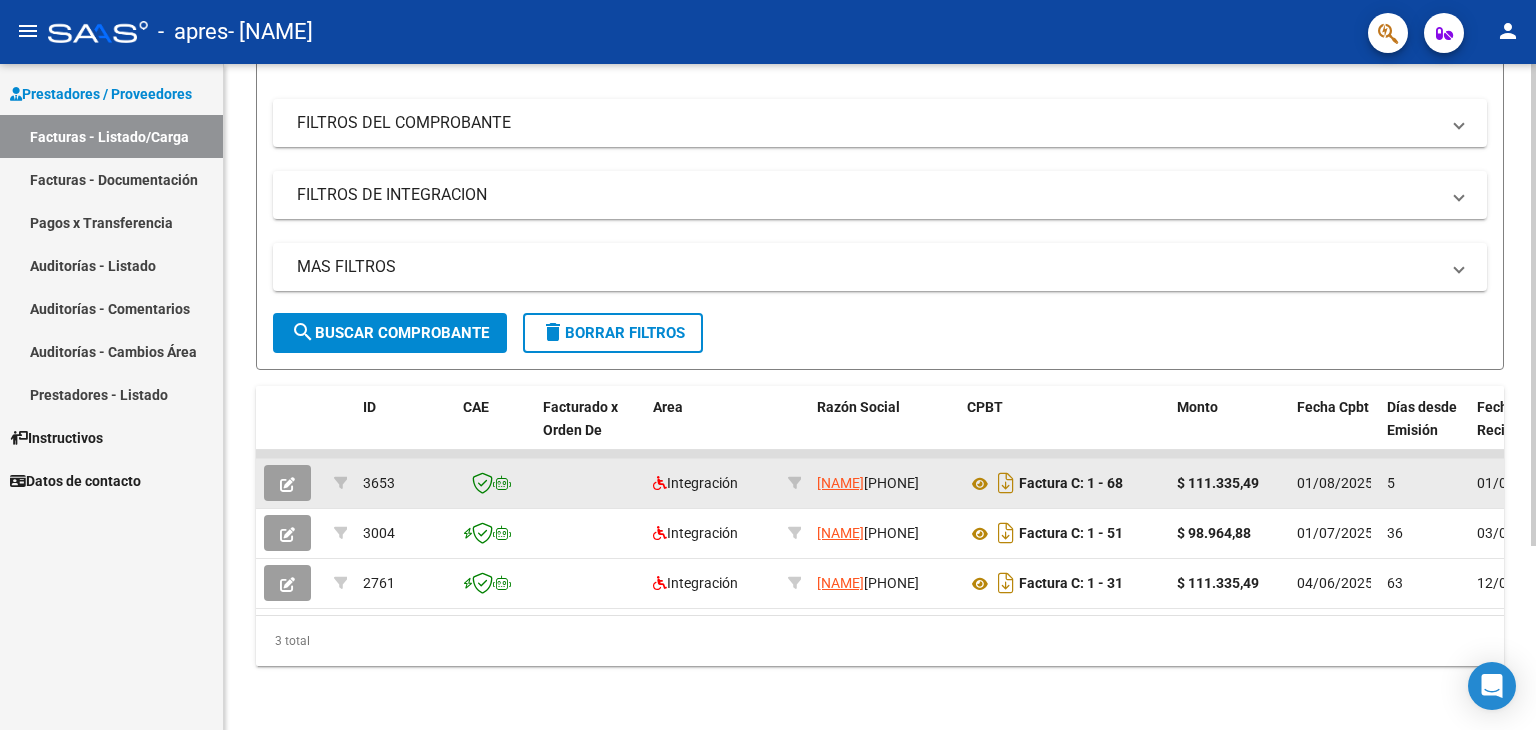 click 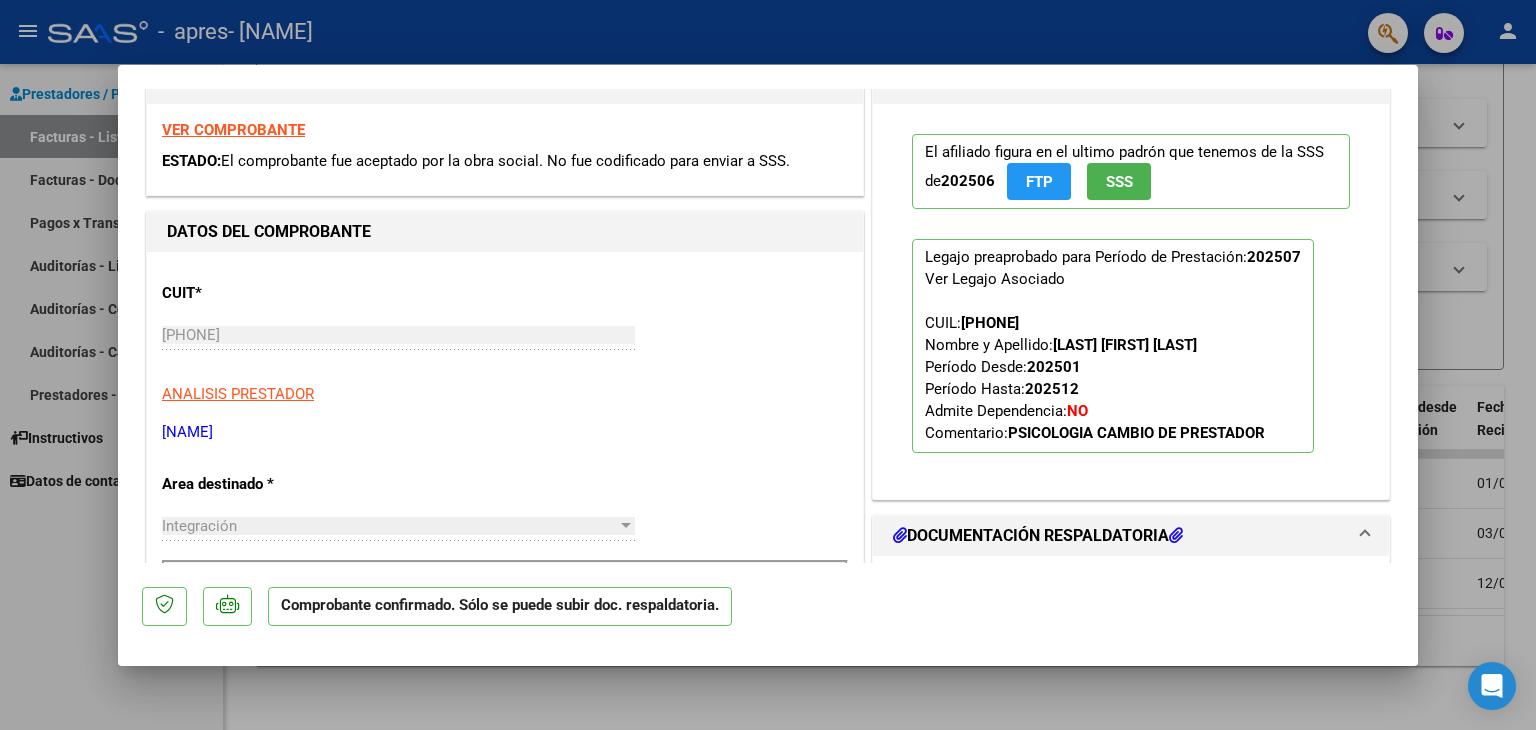 scroll, scrollTop: 0, scrollLeft: 0, axis: both 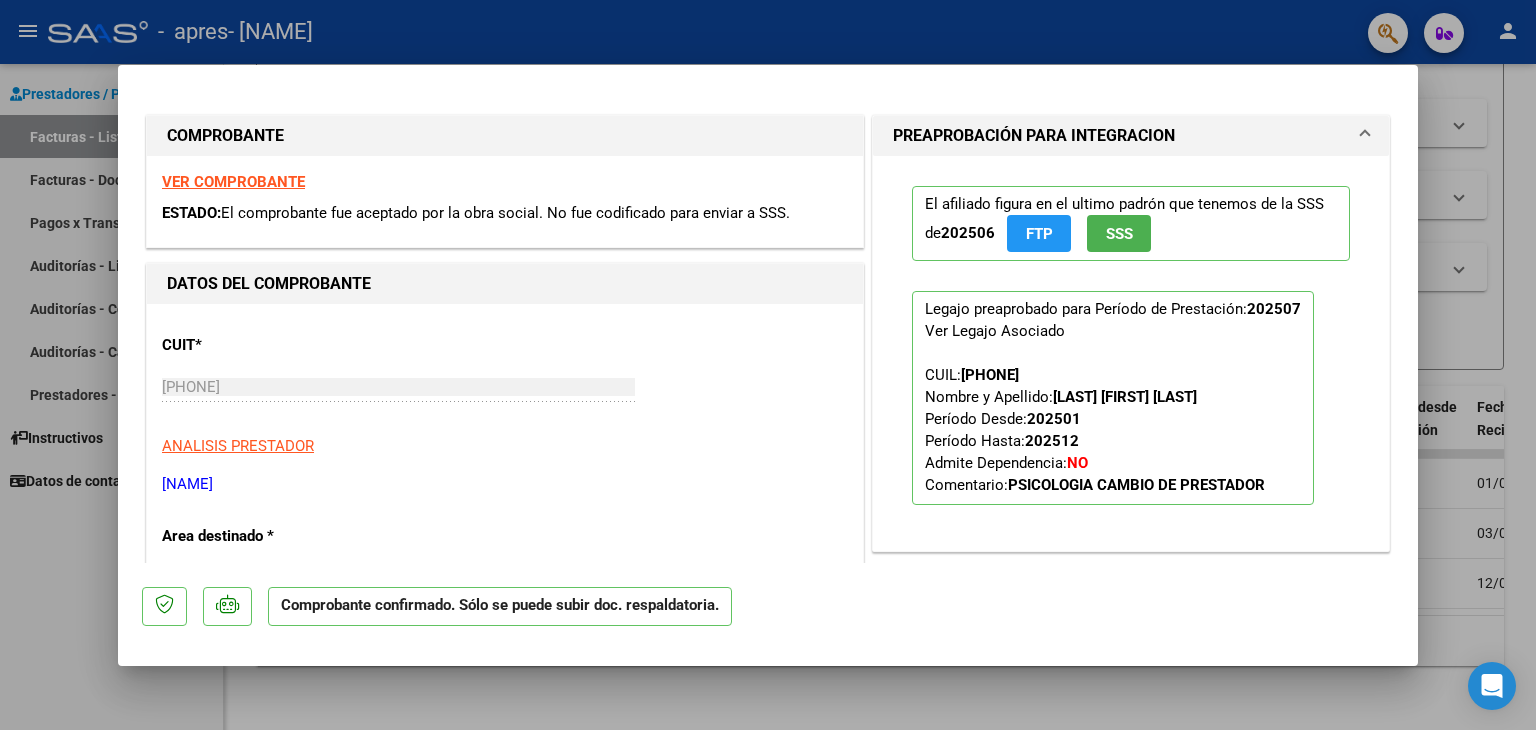 click at bounding box center [768, 365] 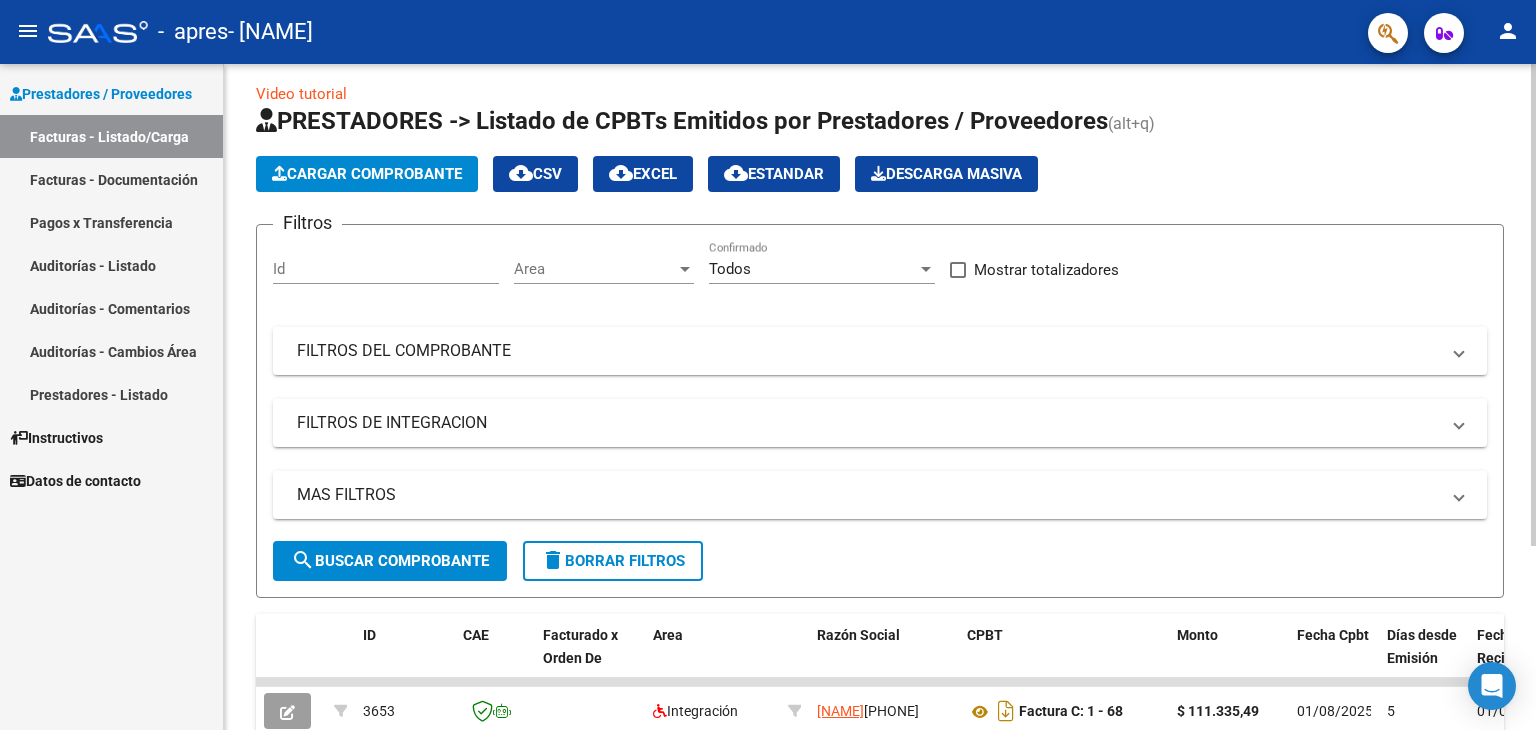 scroll, scrollTop: 0, scrollLeft: 0, axis: both 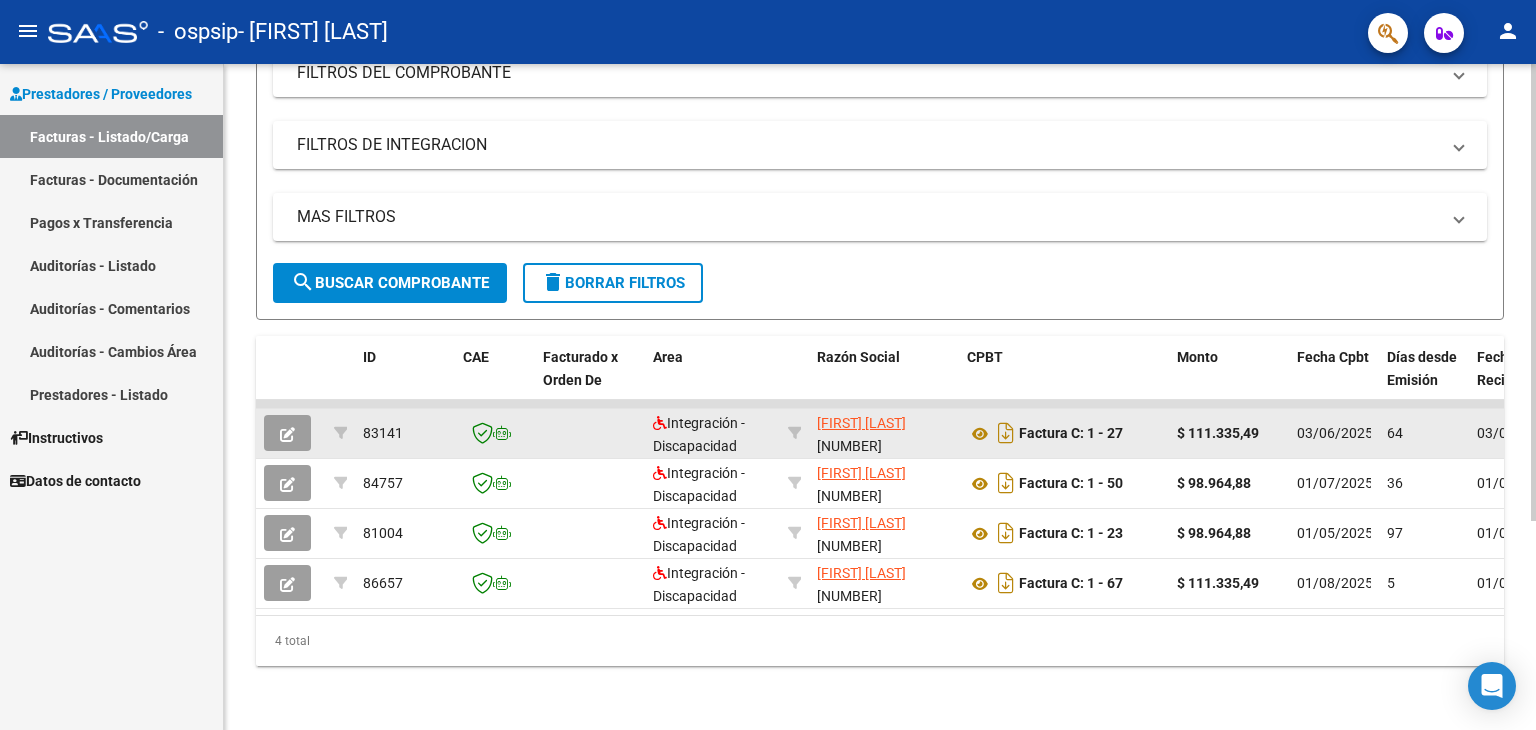 click 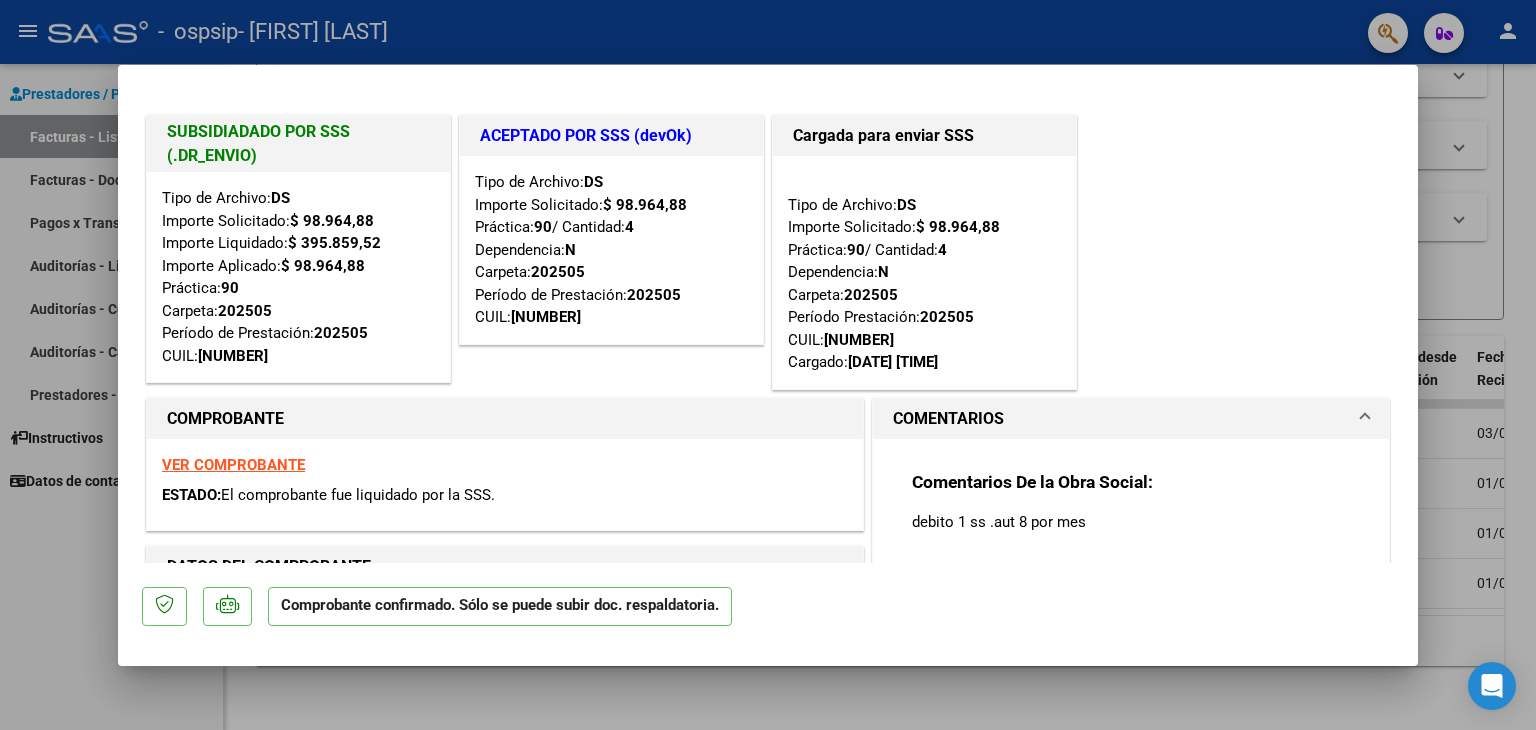 click at bounding box center (768, 365) 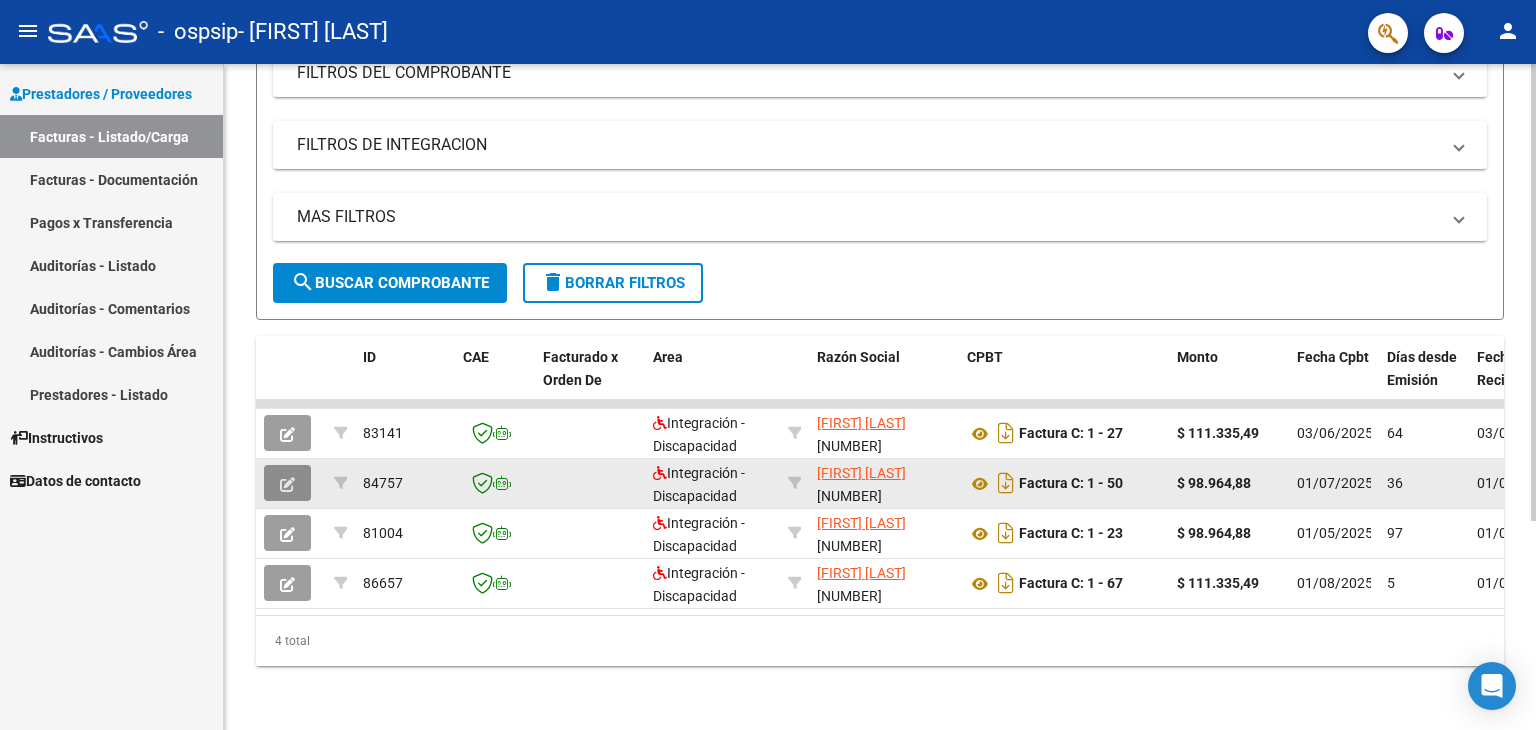 click 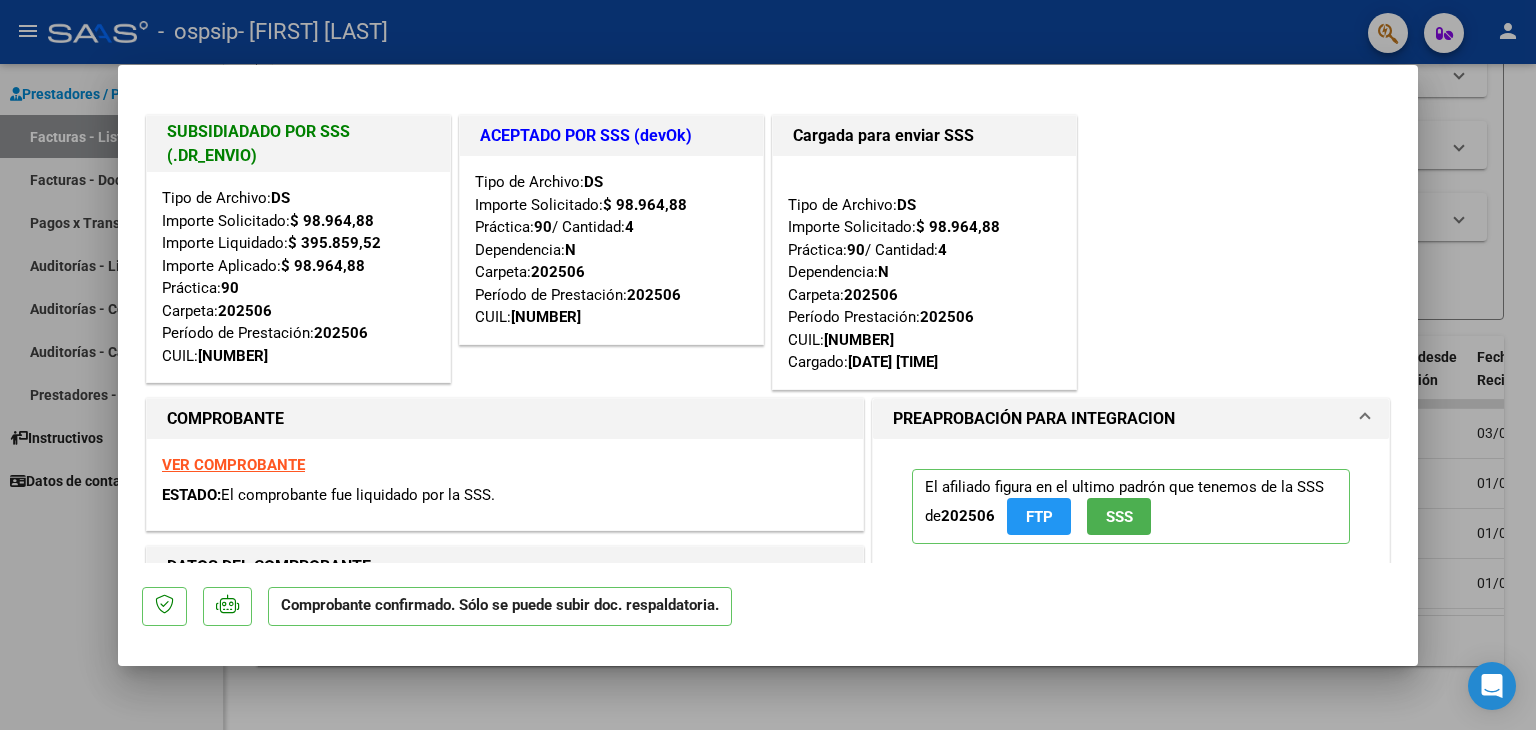 click at bounding box center (768, 365) 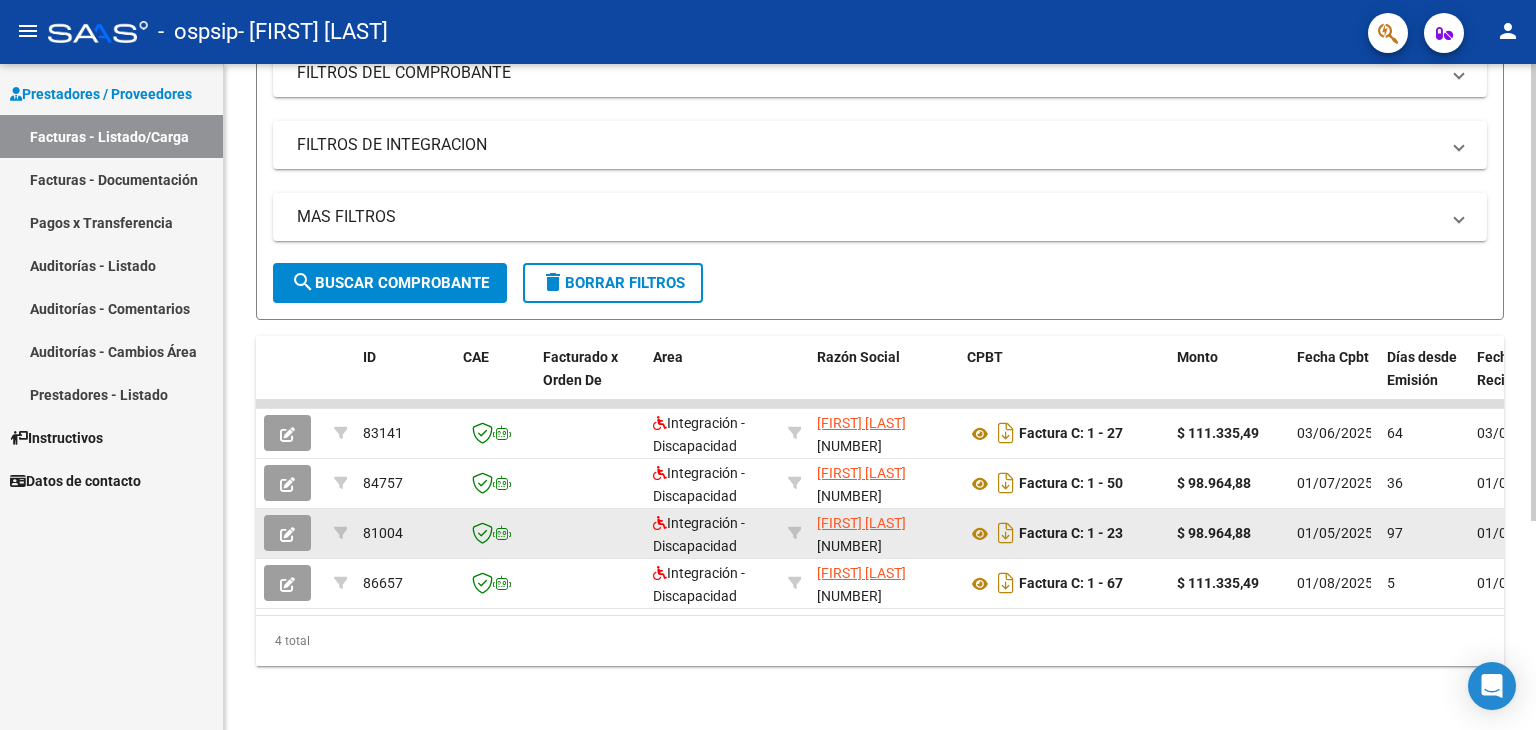 click 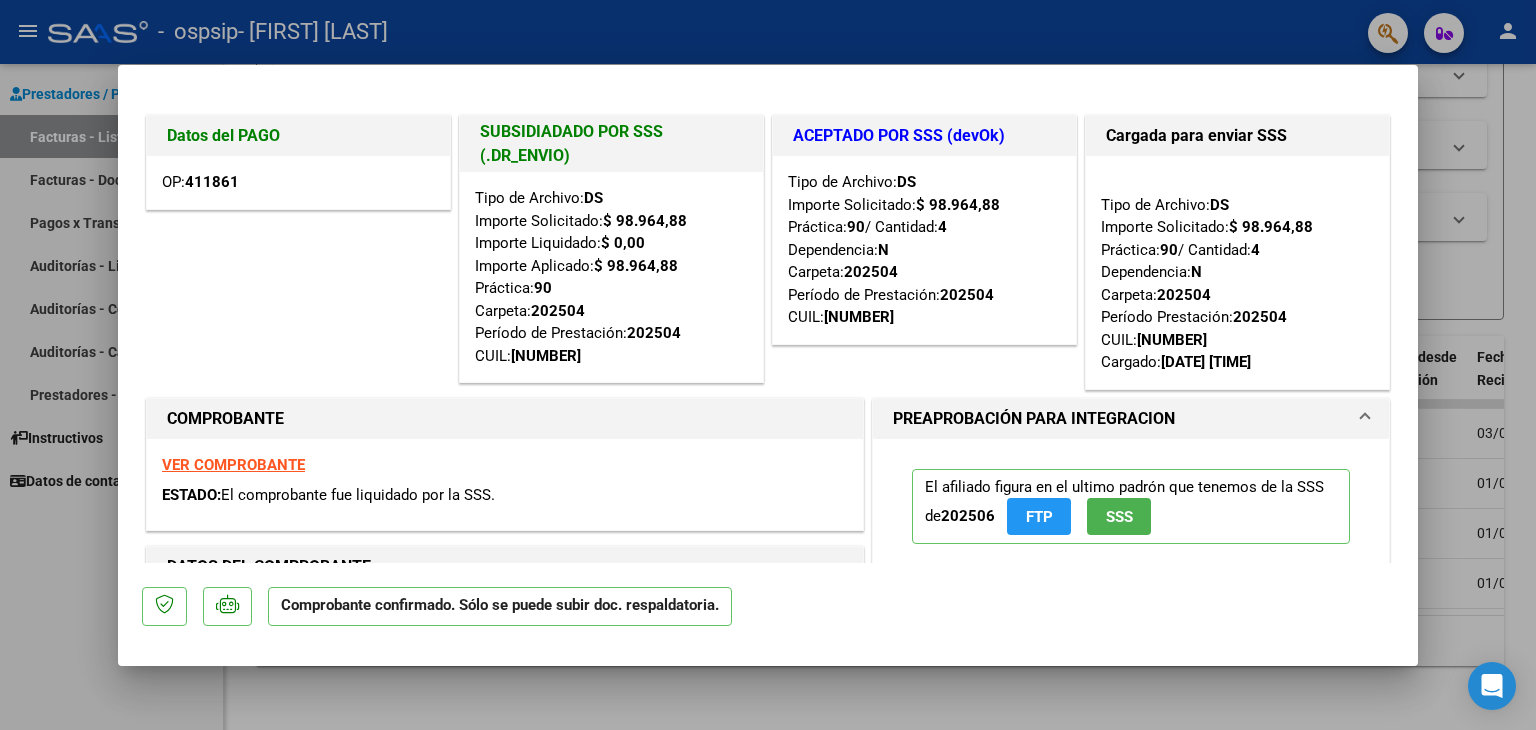 click at bounding box center [768, 365] 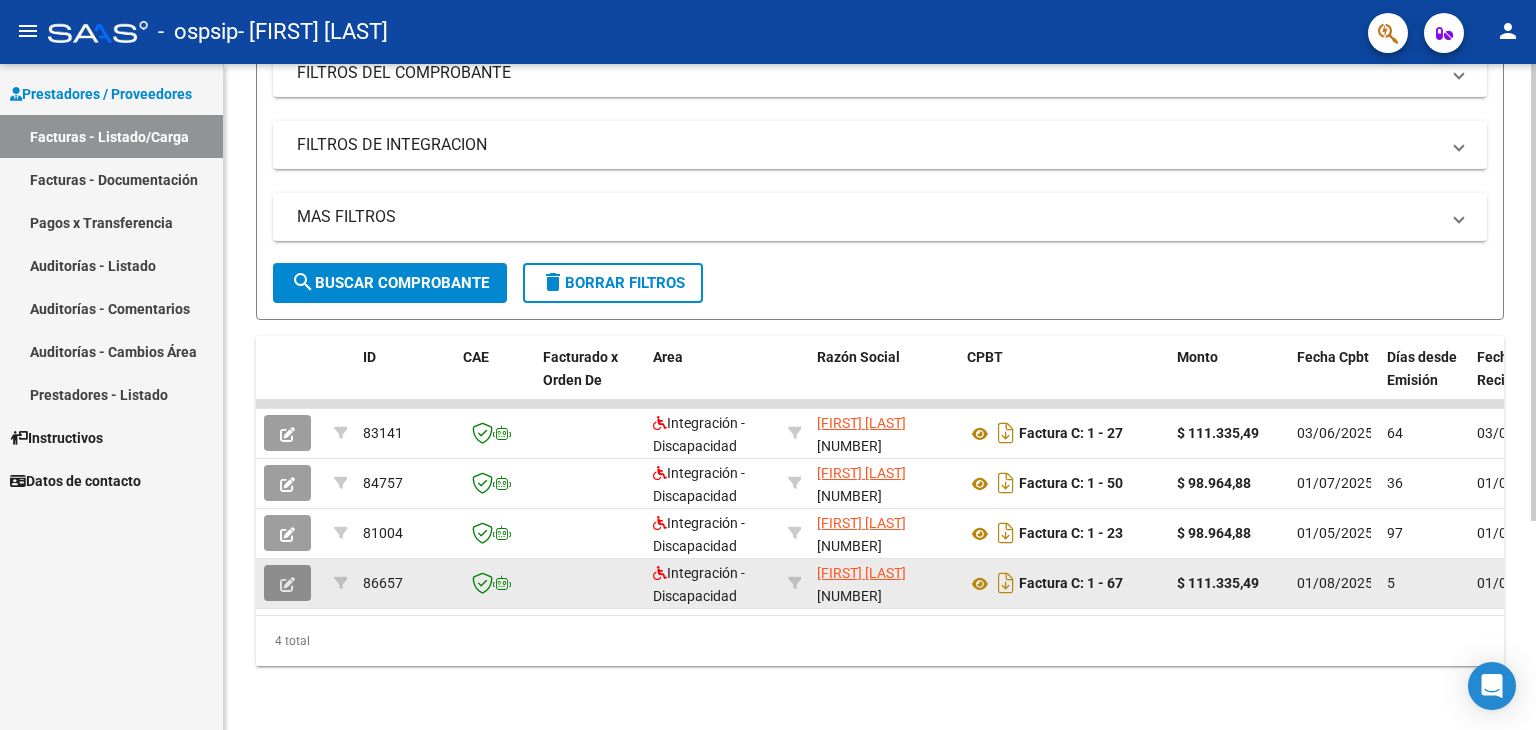 click 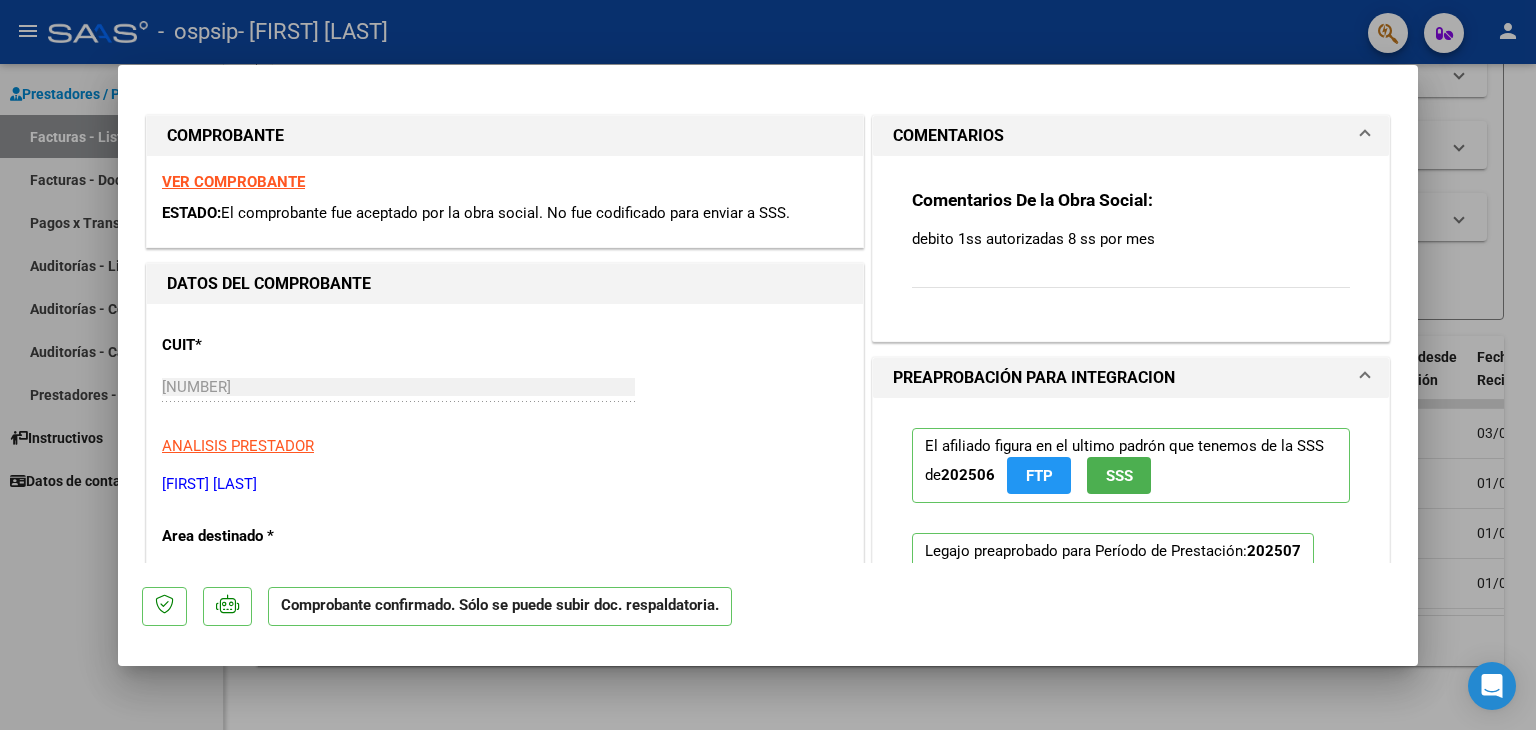 click at bounding box center (768, 365) 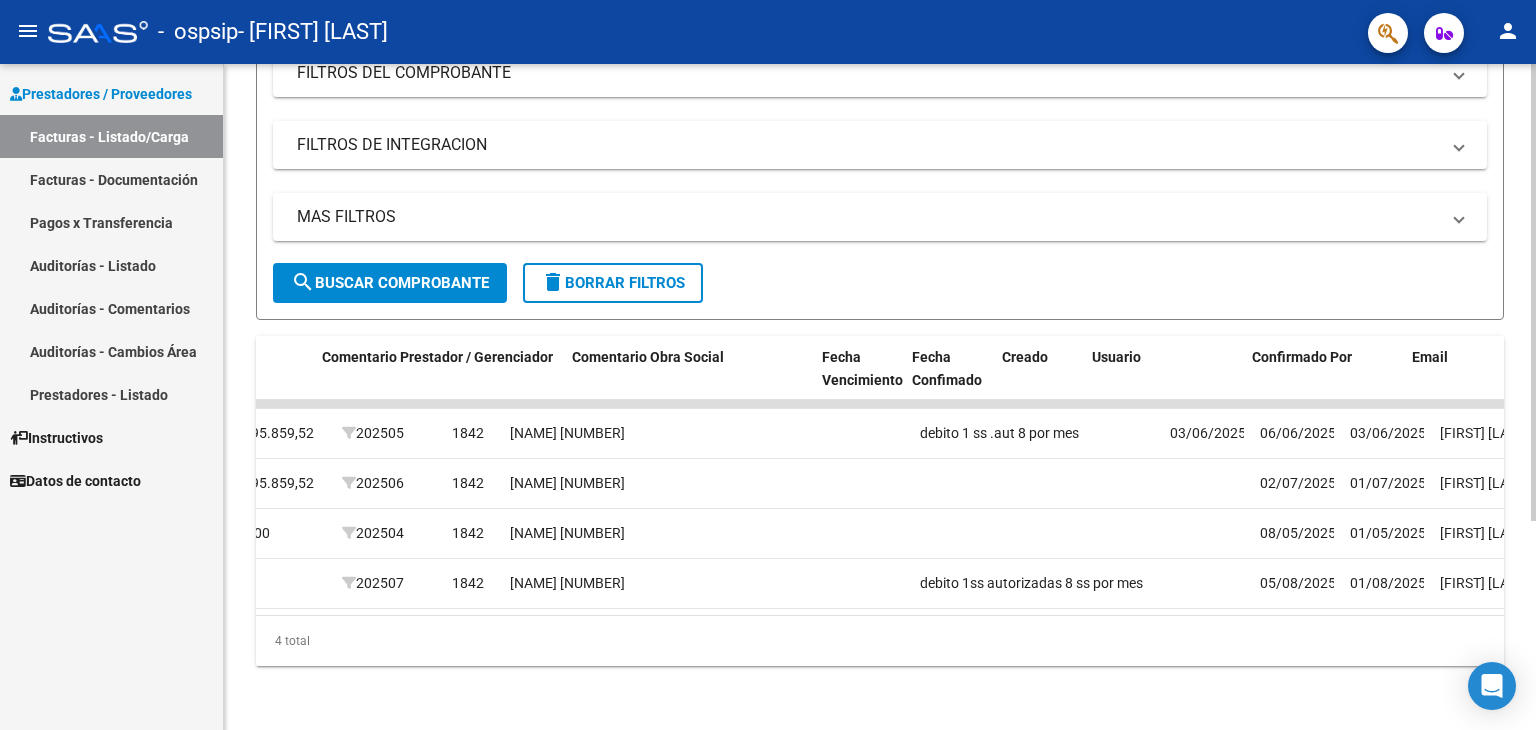scroll, scrollTop: 0, scrollLeft: 2968, axis: horizontal 